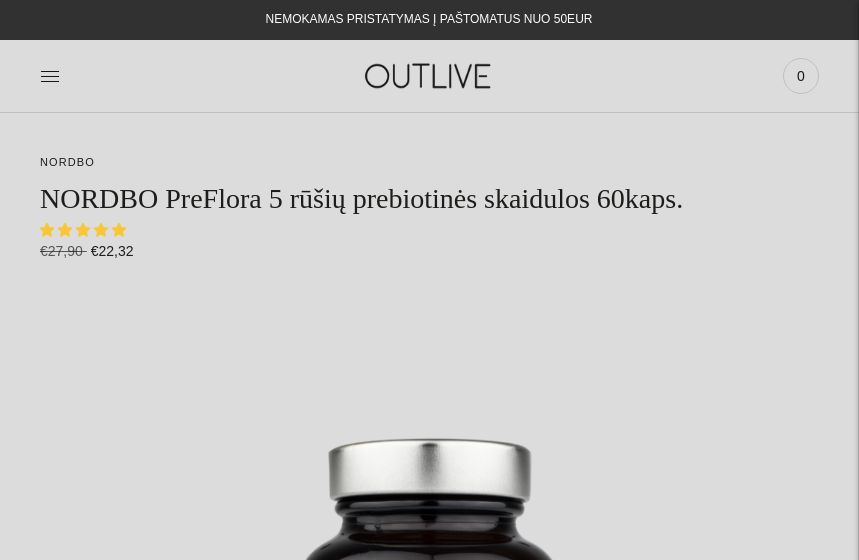 scroll, scrollTop: 0, scrollLeft: 0, axis: both 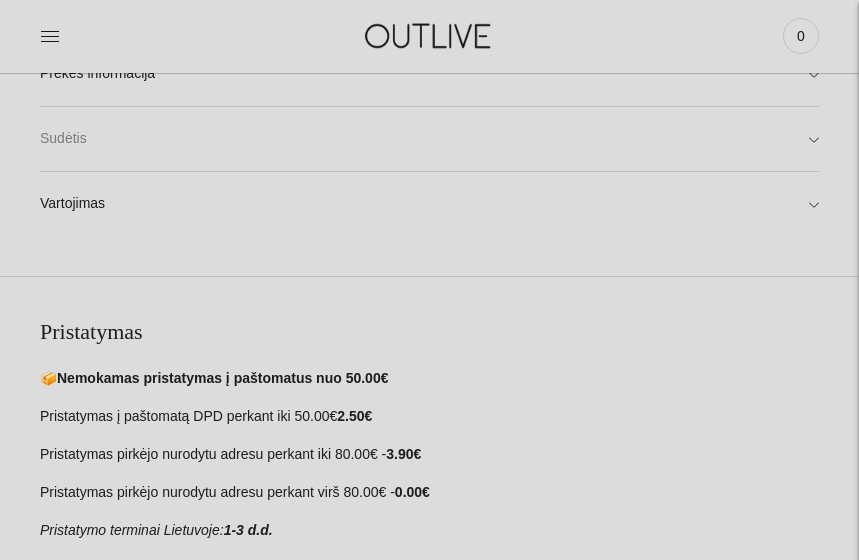 click on "Sudėtis" at bounding box center (429, 74) 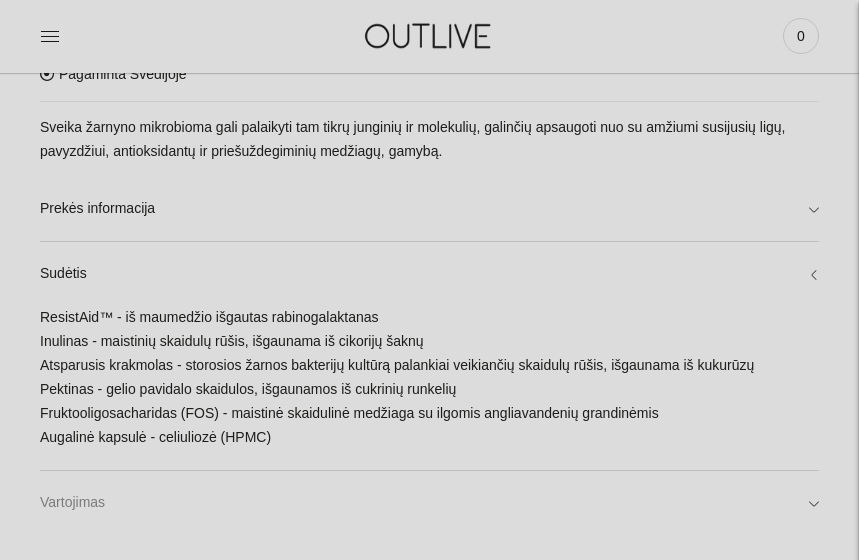 scroll, scrollTop: 1300, scrollLeft: 0, axis: vertical 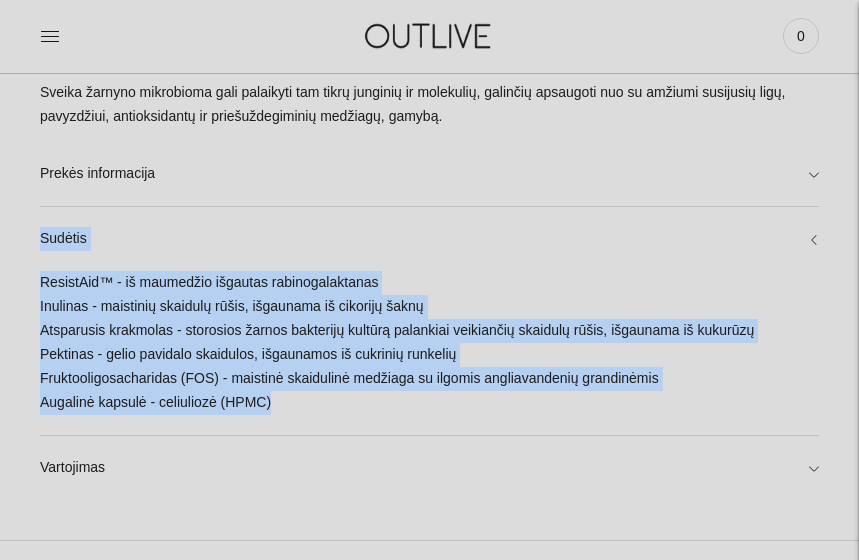 drag, startPoint x: 29, startPoint y: 230, endPoint x: 325, endPoint y: 402, distance: 342.34485 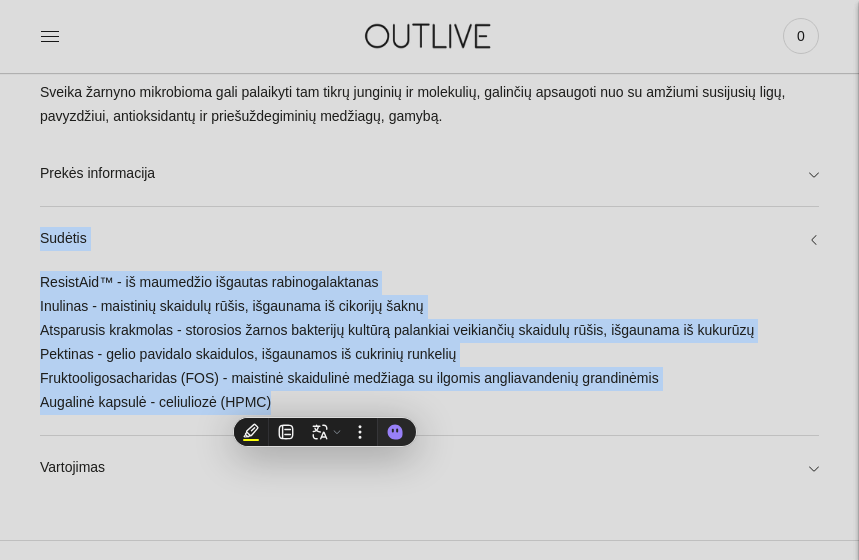 copy on "Sudėtis
ResistAid™ - iš maumedžio išgautas rabinogalaktanas  Inulinas - maistinių skaidulų rūšis, išgaunama iš cikorijų šaknų  Atsparusis krakmolas - storosios žarnos bakterijų kultūrą palankiai veikiančių skaidulų rūšis, išgaunama iš kukurūzų  Pektinas - gelio pavidalo skaidulos, išgaunamos iš cukrinių runkelių  Fruktooligosacharidas (FOS) - maistinė skaidulinė medžiaga su ilgomis angliavandenių grandinėmis Augalinė kapsulė - celiuliozė (HPMC)" 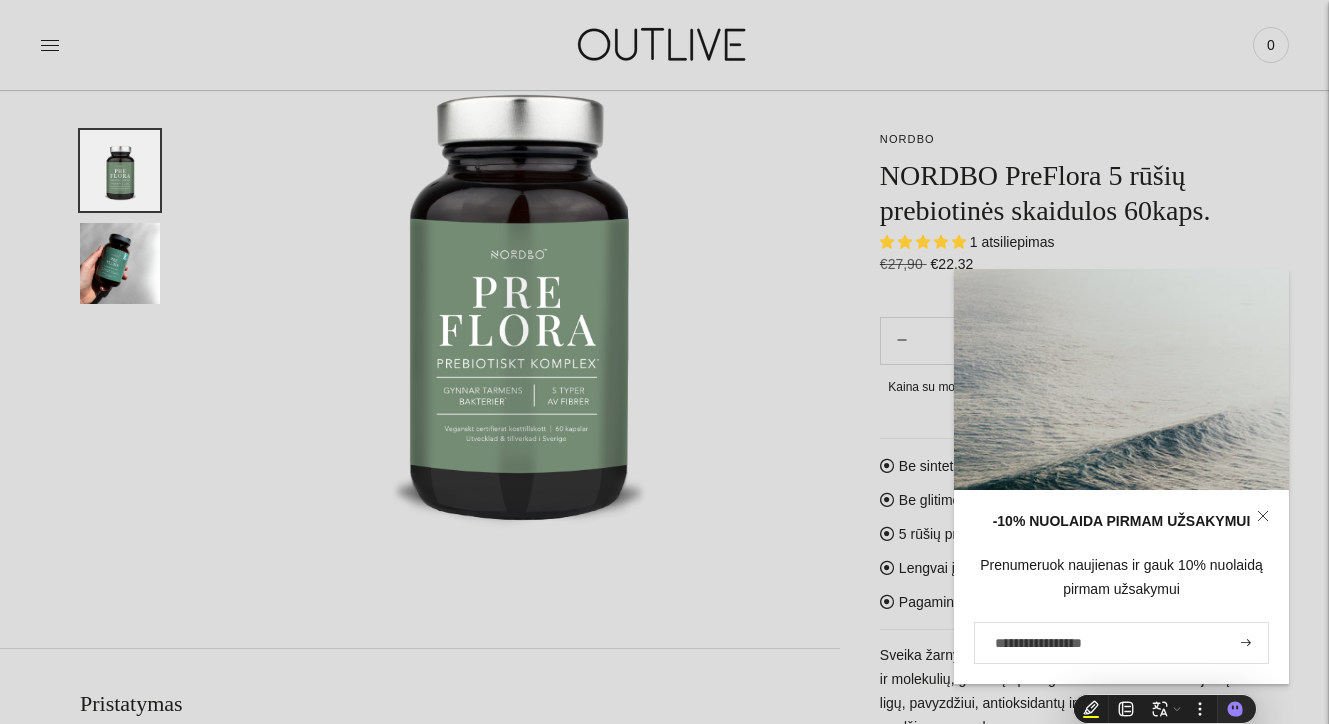 scroll, scrollTop: 179, scrollLeft: 0, axis: vertical 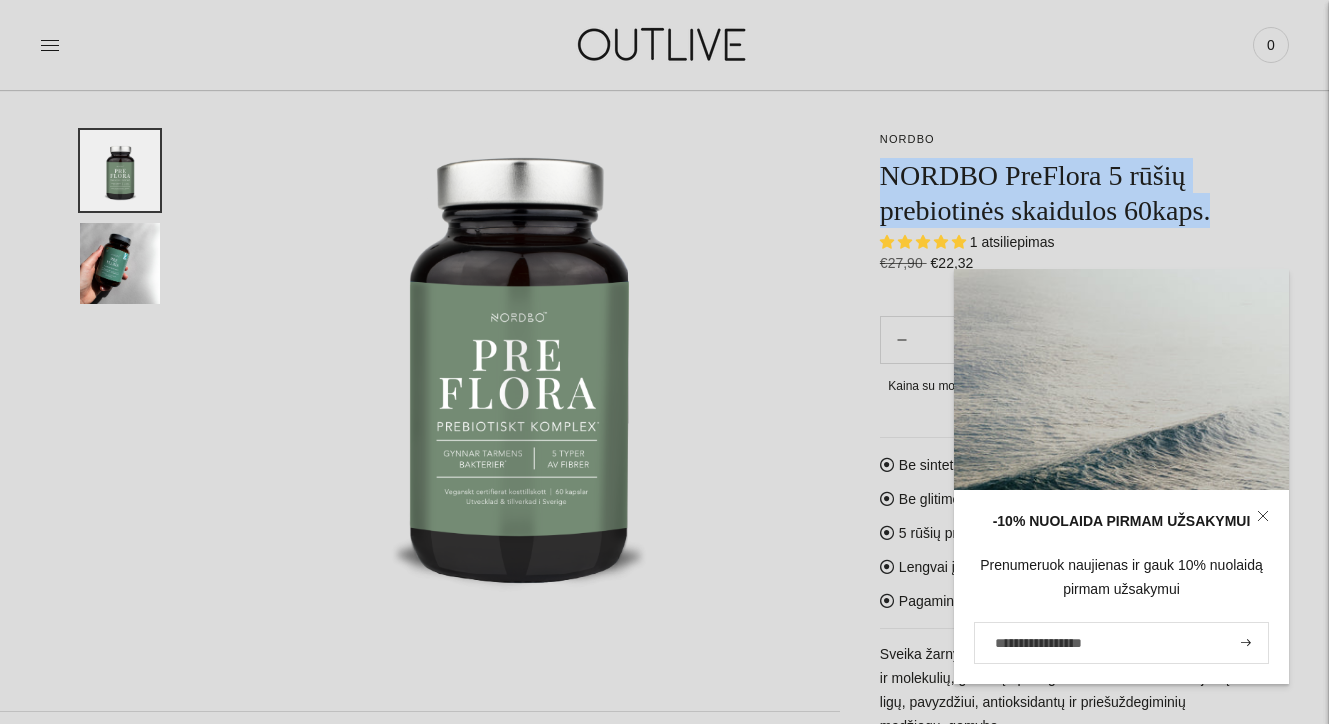 drag, startPoint x: 882, startPoint y: 168, endPoint x: 1218, endPoint y: 211, distance: 338.74033 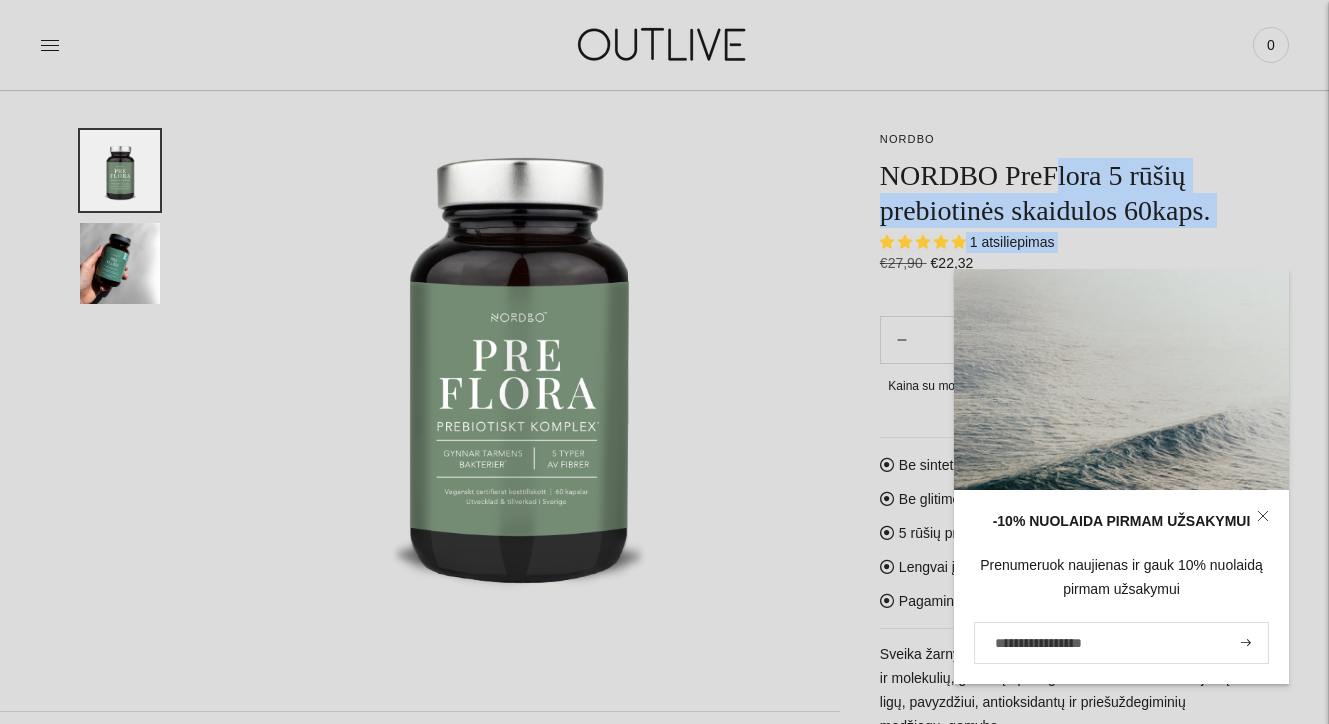 drag, startPoint x: 875, startPoint y: 161, endPoint x: 1047, endPoint y: 155, distance: 172.10461 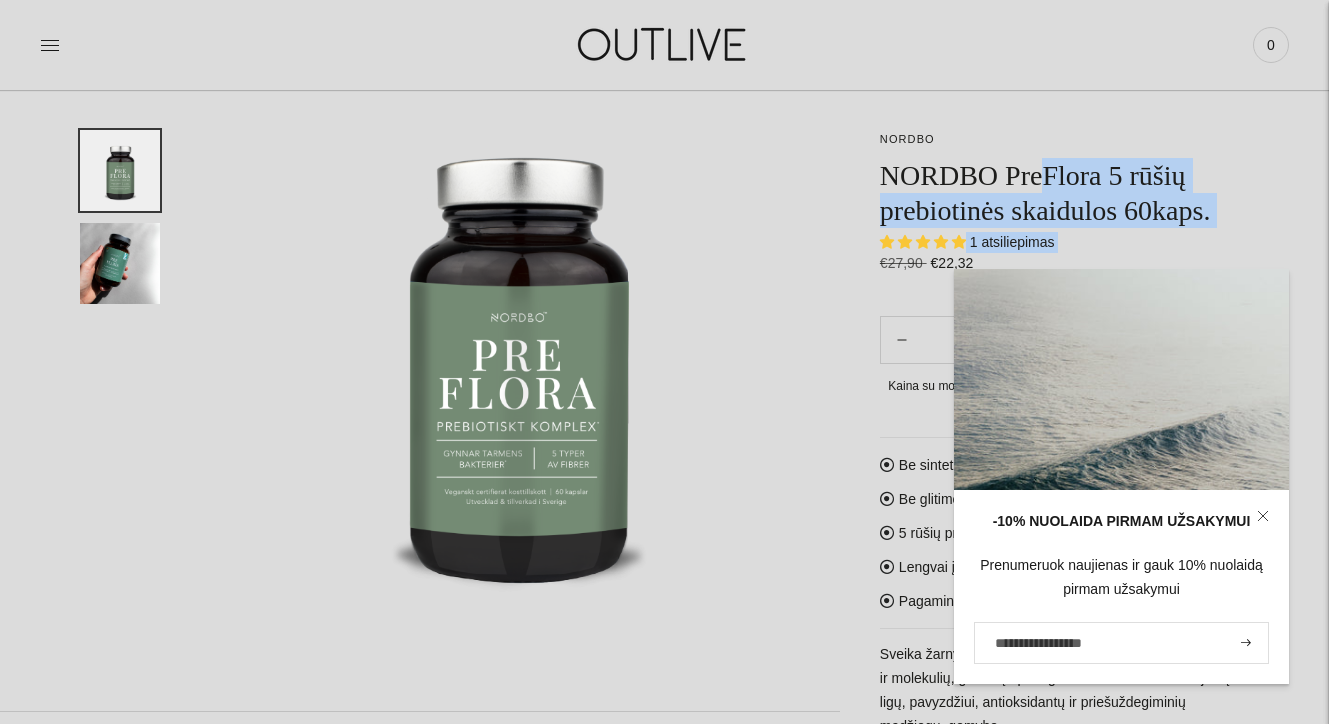 click on "NORDBO
NORDBO PreFlora 5 rūšių prebiotinės skaidulos 60kaps.
1 atsiliepimas
€27,90
Regular price
€22,32
Unit price
/ per" at bounding box center [1064, 203] 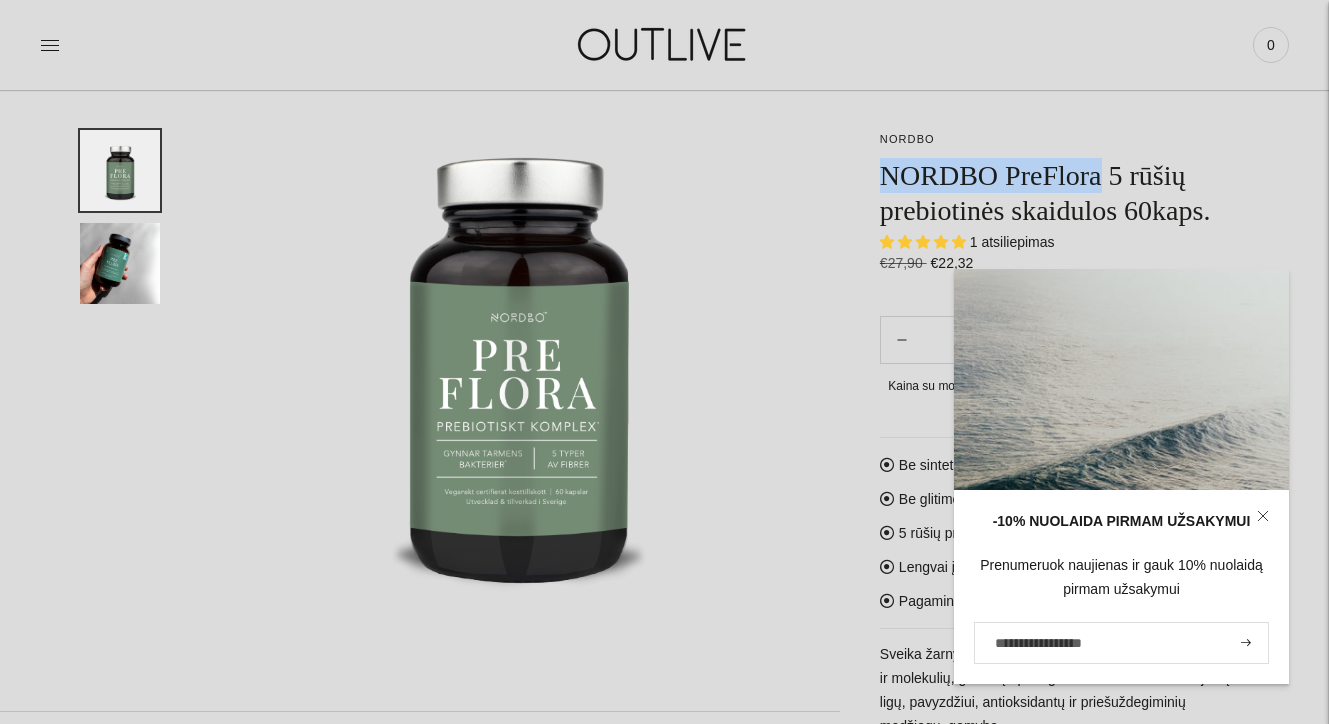 drag, startPoint x: 884, startPoint y: 161, endPoint x: 1102, endPoint y: 163, distance: 218.00917 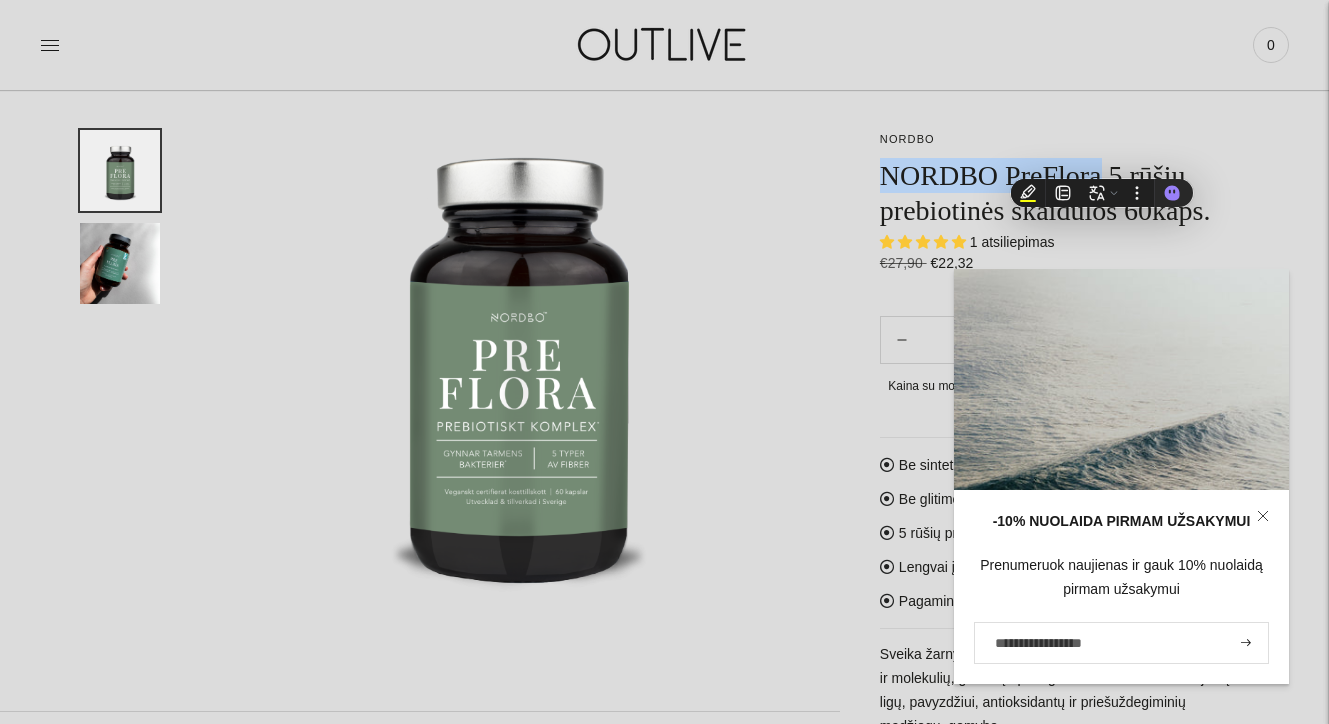 copy on "NORDBO PreFlora" 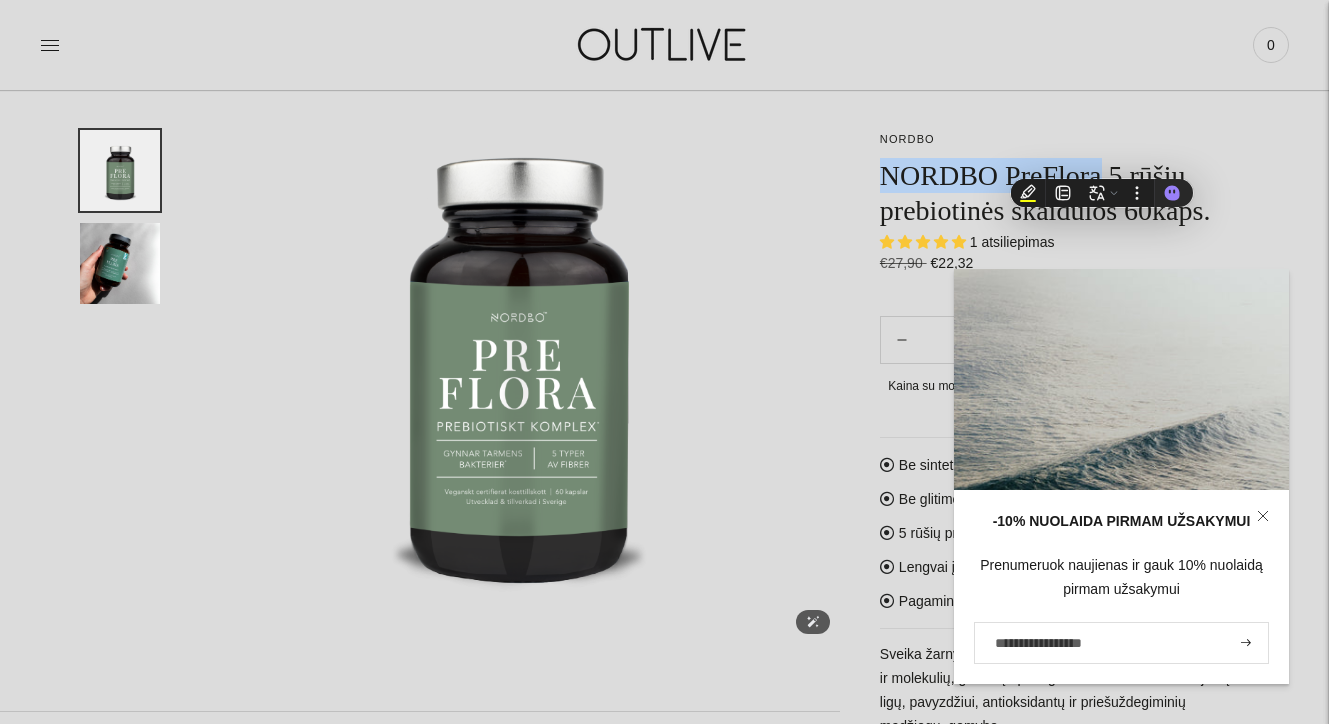scroll, scrollTop: 279, scrollLeft: 0, axis: vertical 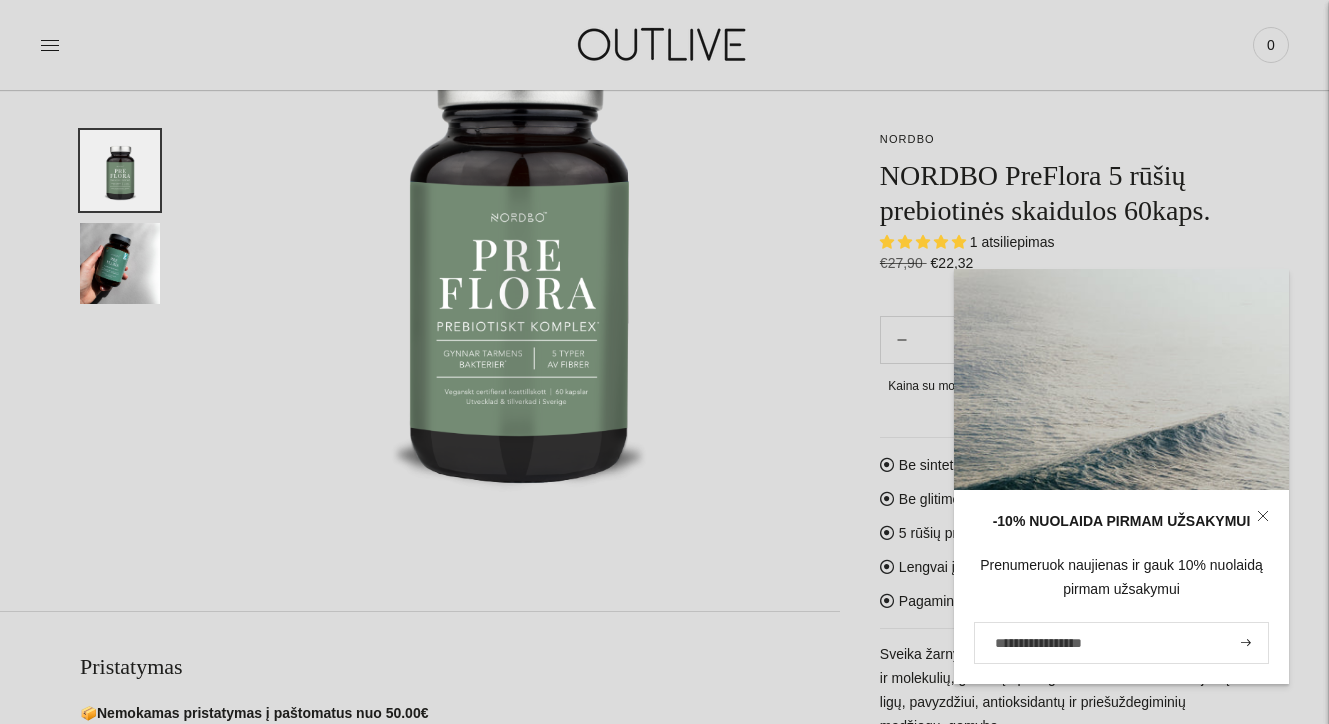 click on "NORDBO PreFlora 5 rūšių prebiotinės skaidulos 60kaps." at bounding box center (1064, 193) 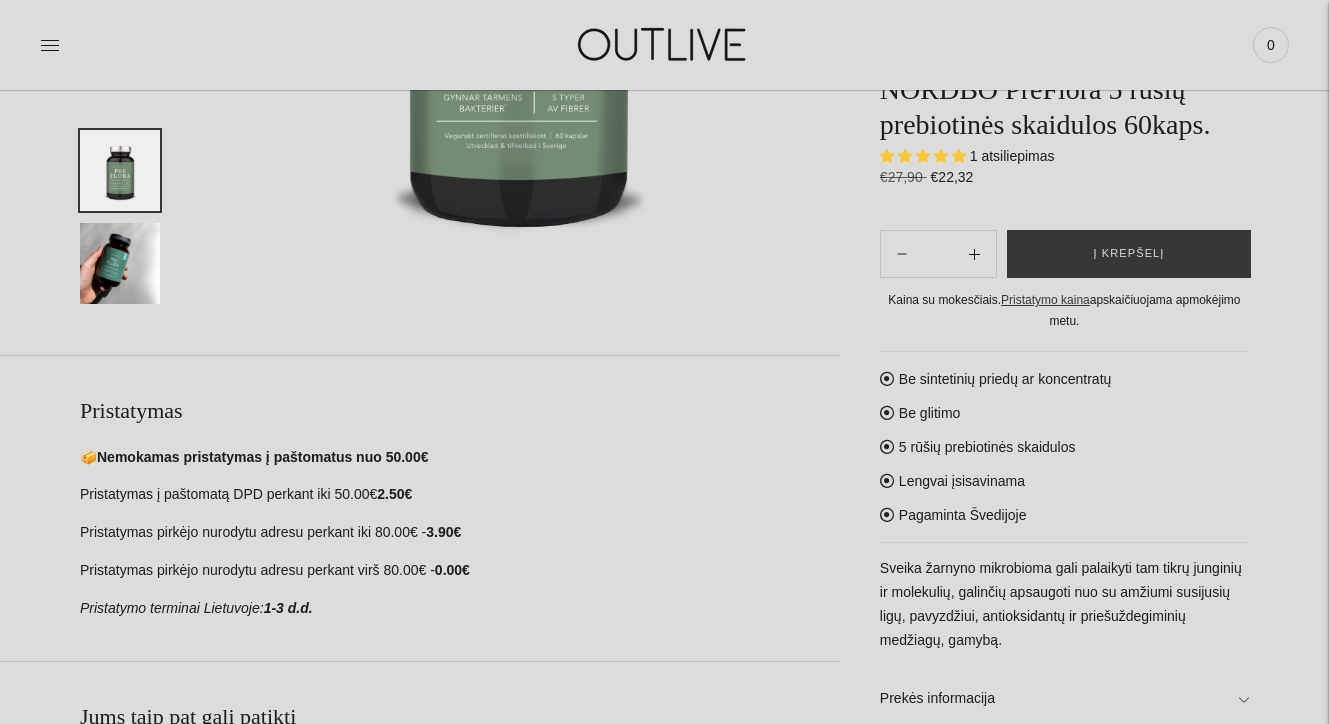 scroll, scrollTop: 279, scrollLeft: 0, axis: vertical 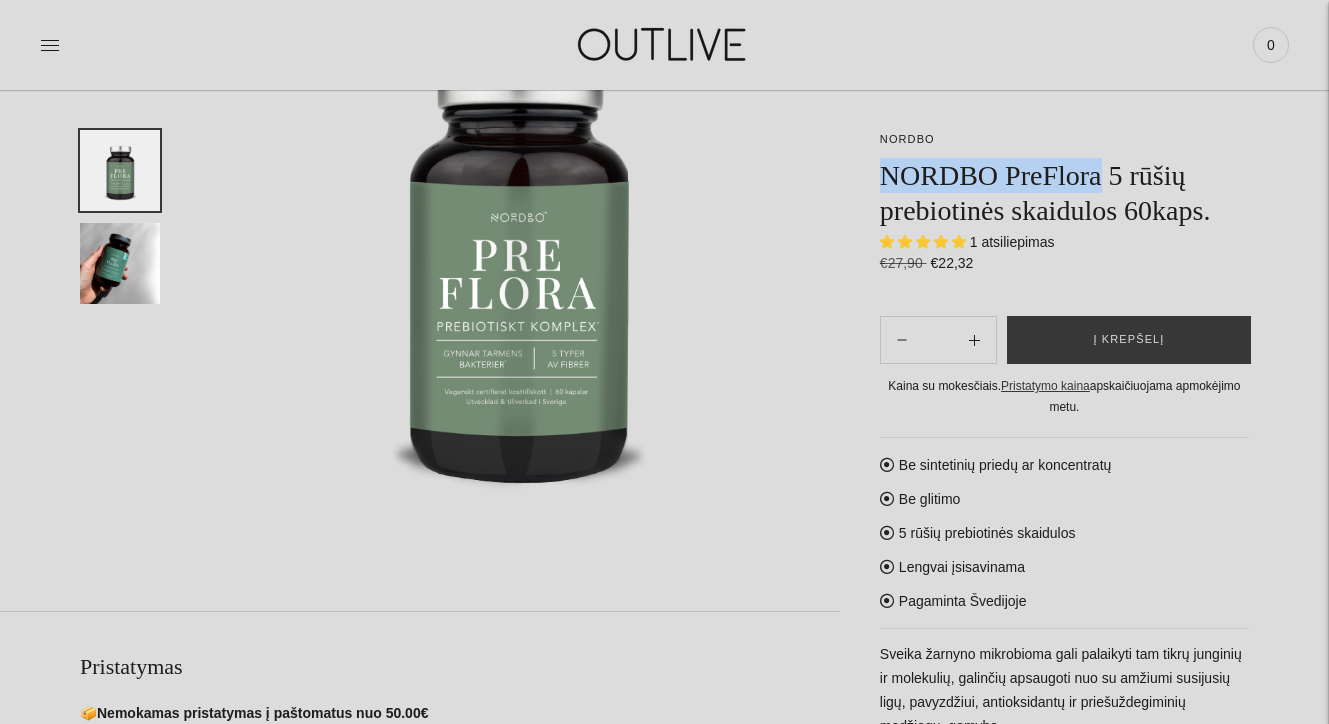 drag, startPoint x: 883, startPoint y: 170, endPoint x: 1098, endPoint y: 172, distance: 215.00931 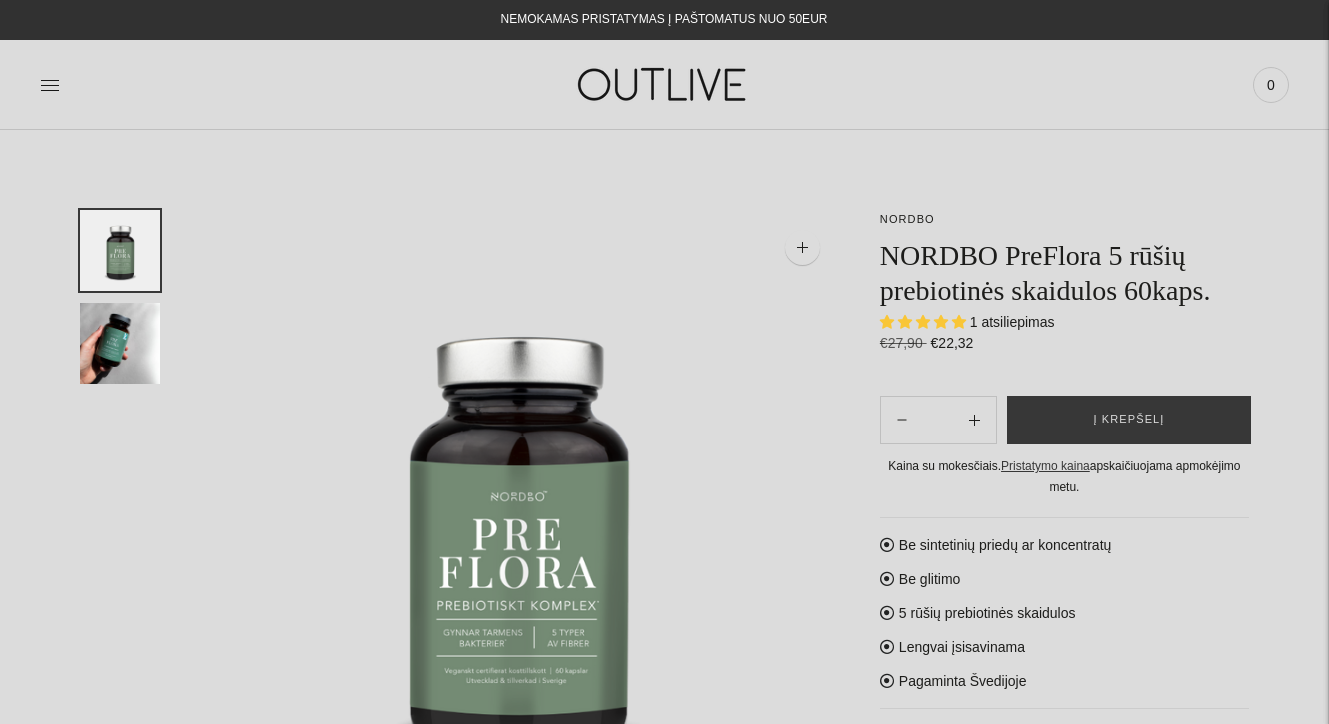 scroll, scrollTop: 0, scrollLeft: 0, axis: both 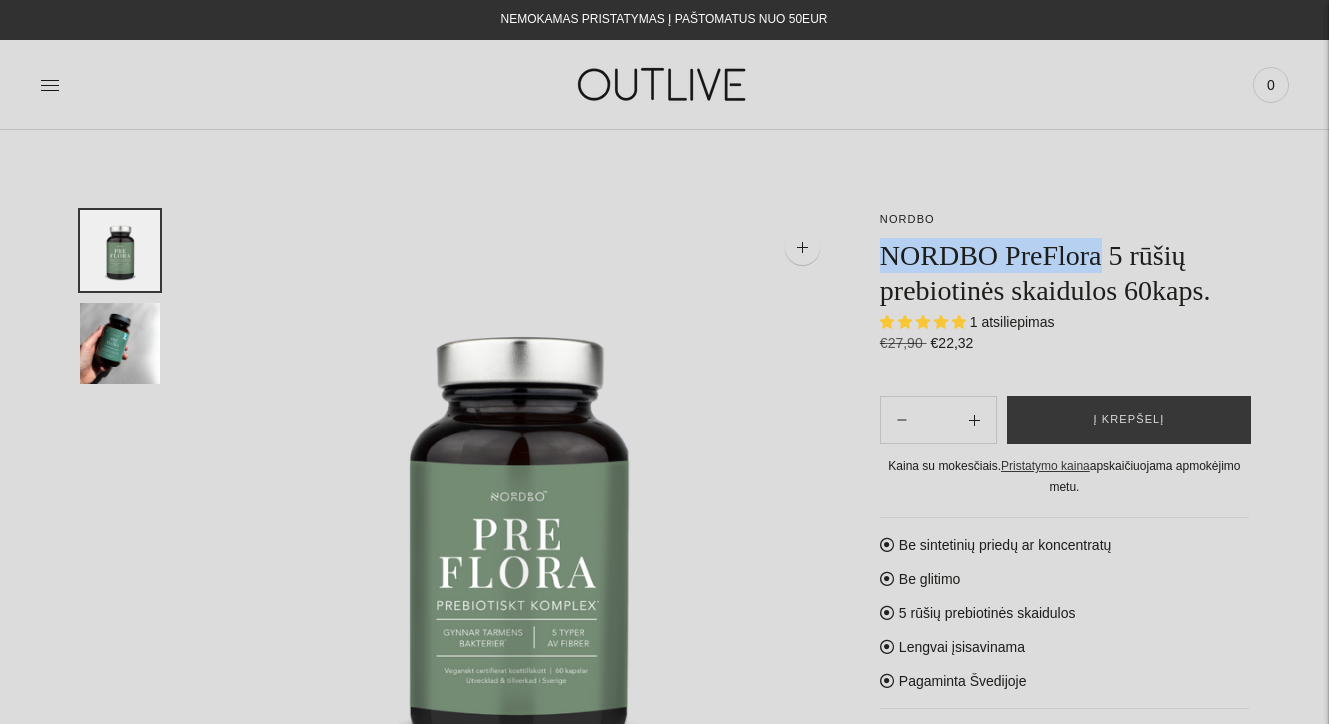 drag, startPoint x: 883, startPoint y: 250, endPoint x: 1099, endPoint y: 245, distance: 216.05786 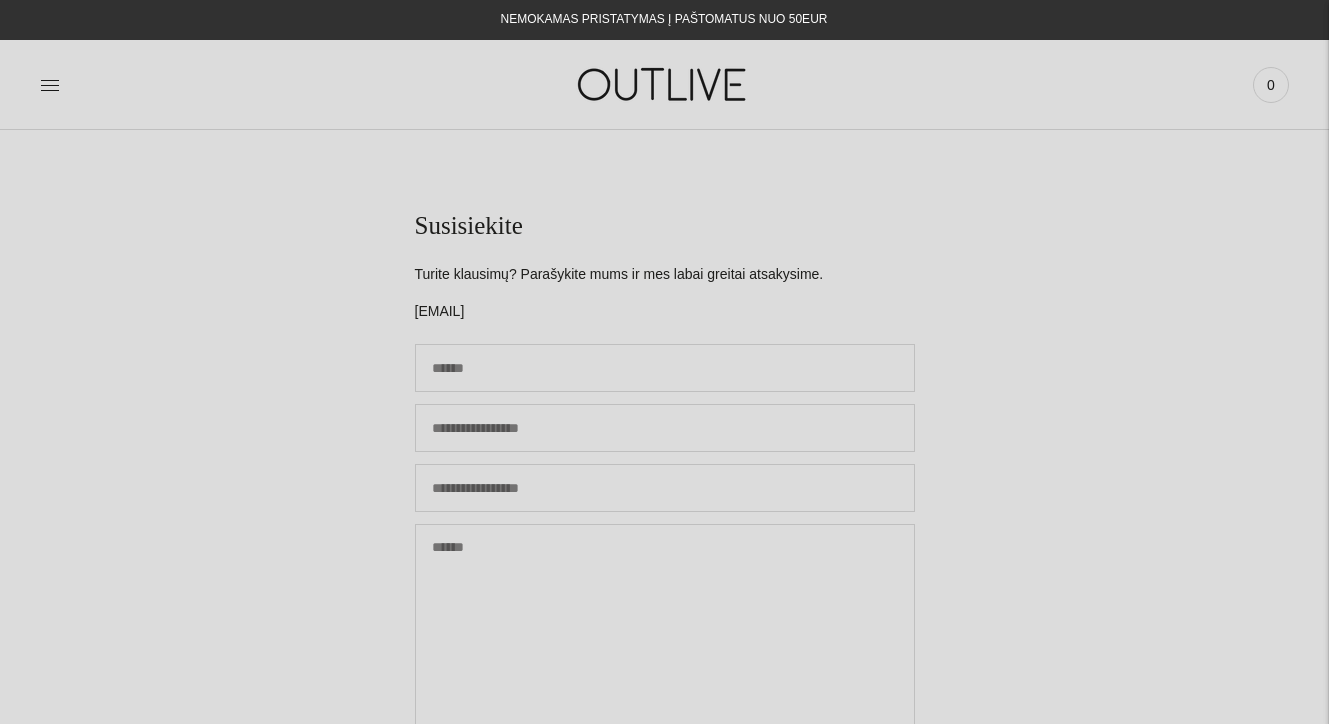 scroll, scrollTop: 600, scrollLeft: 0, axis: vertical 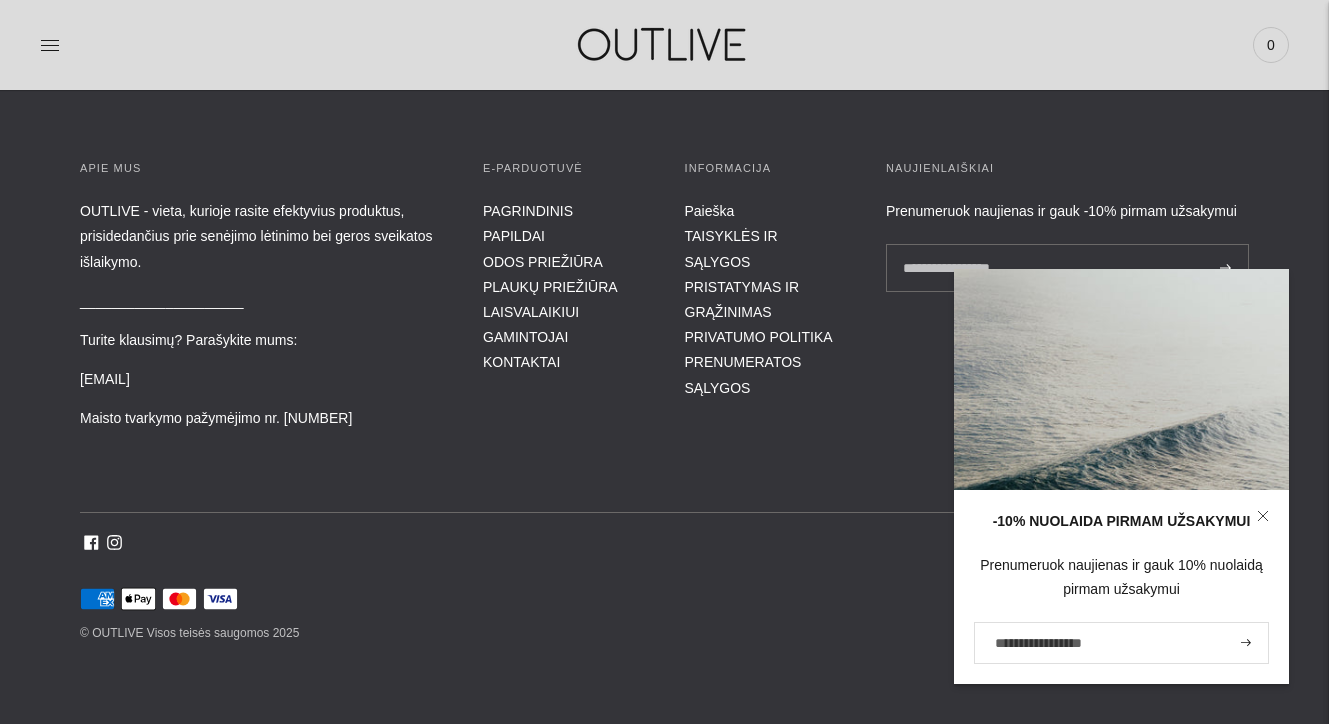 click on "E-parduotuvė
PAGRINDINIS
PAPILDAI
ODOS PRIEŽIŪRA
PLAUKŲ PRIEŽIŪRA
LAISVALAIKIUI
GAMINTOJAI
KONTAKTAI" at bounding box center [564, 295] 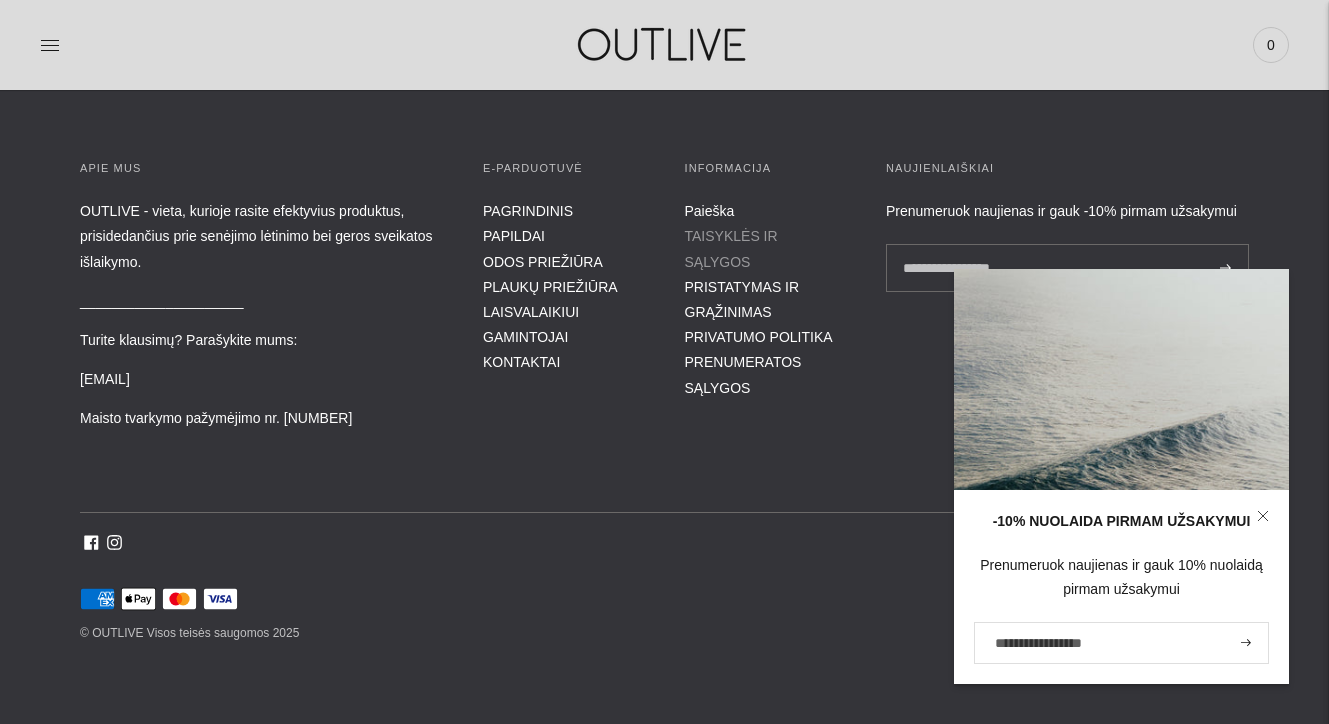 click on "TAISYKLĖS IR SĄLYGOS" at bounding box center [731, 248] 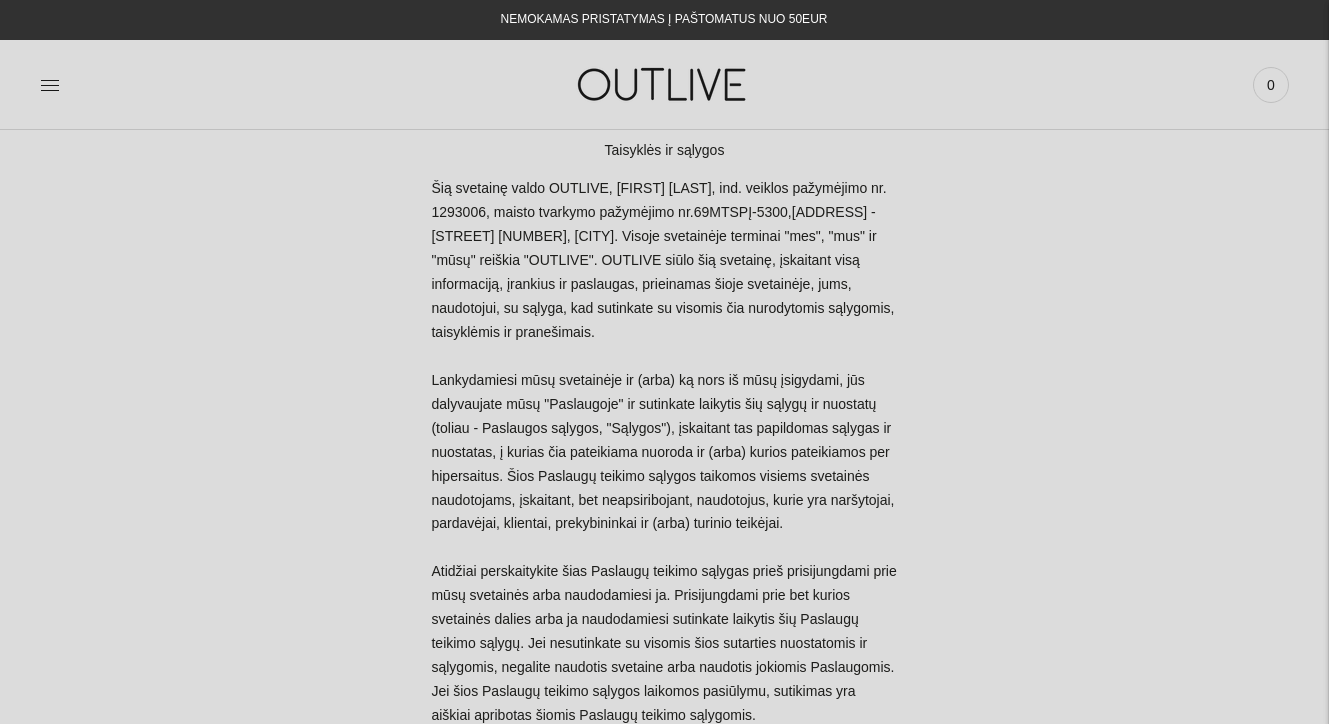 scroll, scrollTop: 0, scrollLeft: 0, axis: both 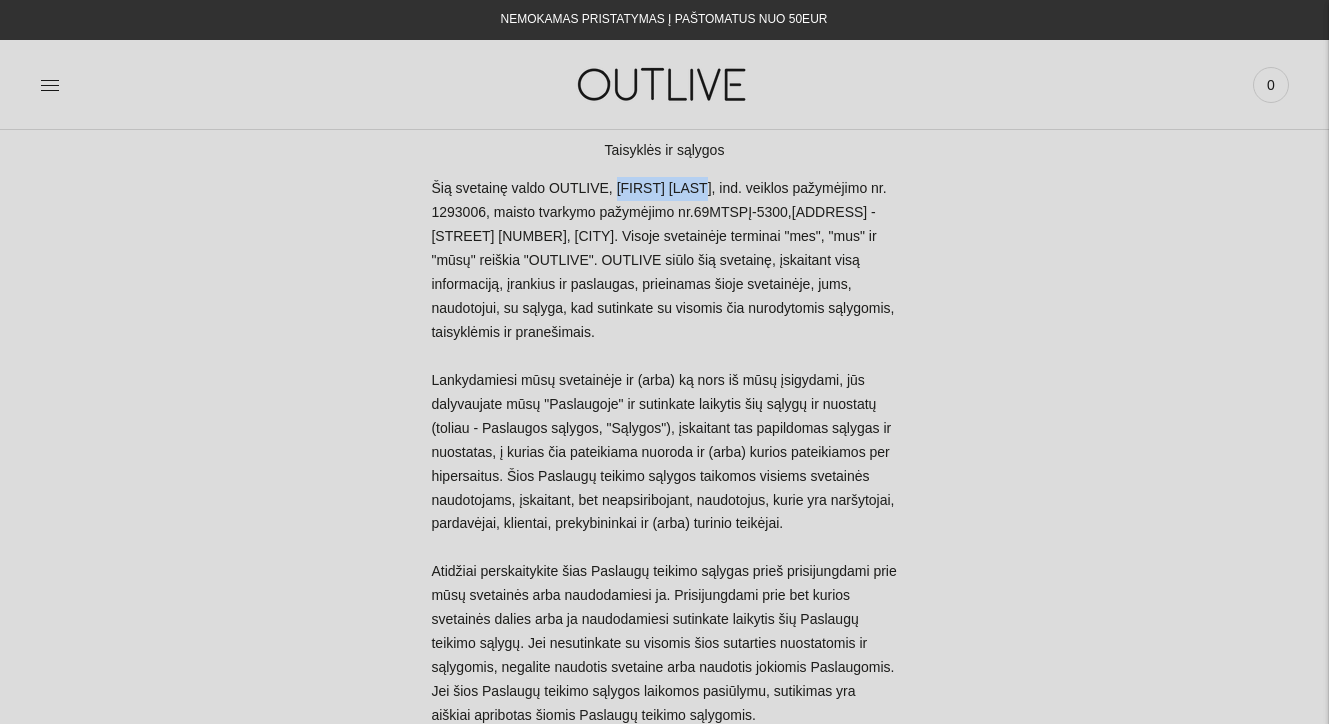 drag, startPoint x: 613, startPoint y: 187, endPoint x: 694, endPoint y: 188, distance: 81.00617 